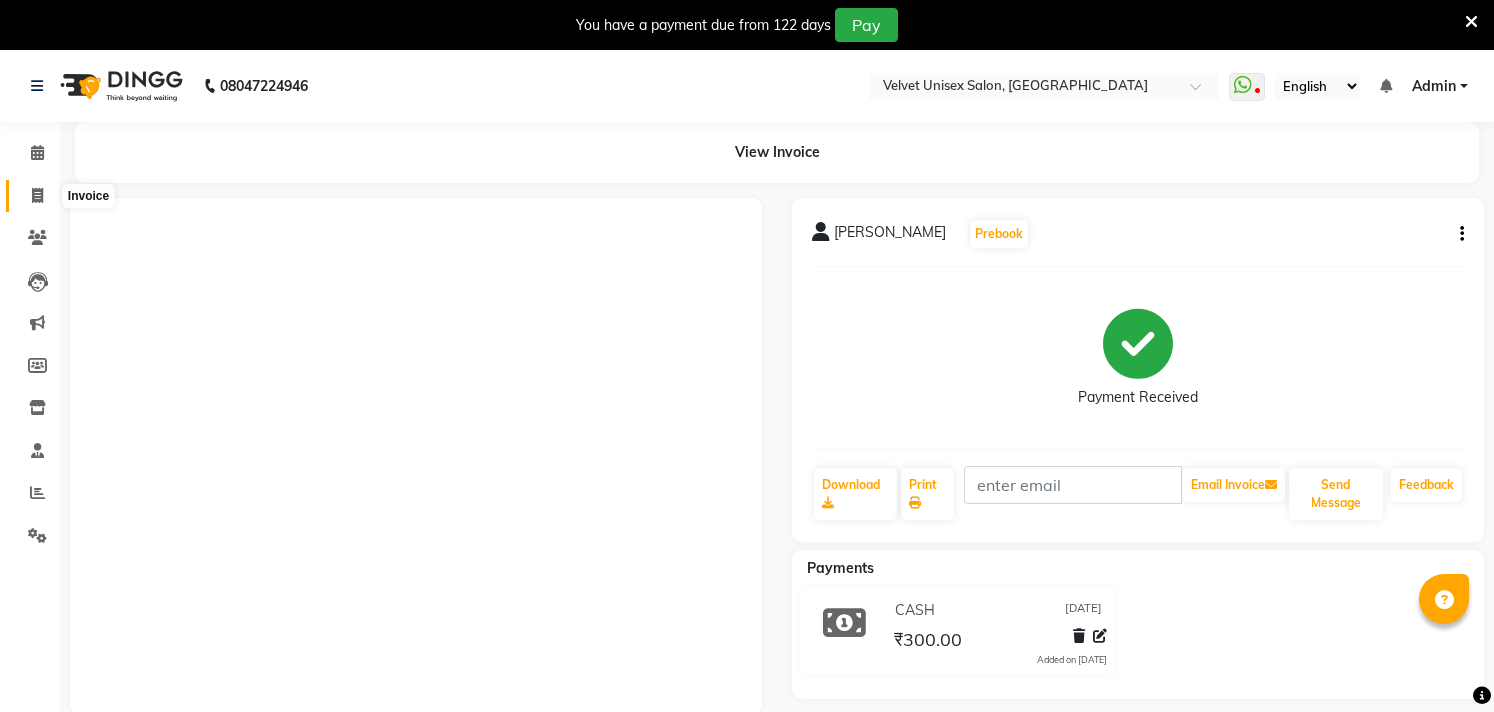 scroll, scrollTop: 50, scrollLeft: 0, axis: vertical 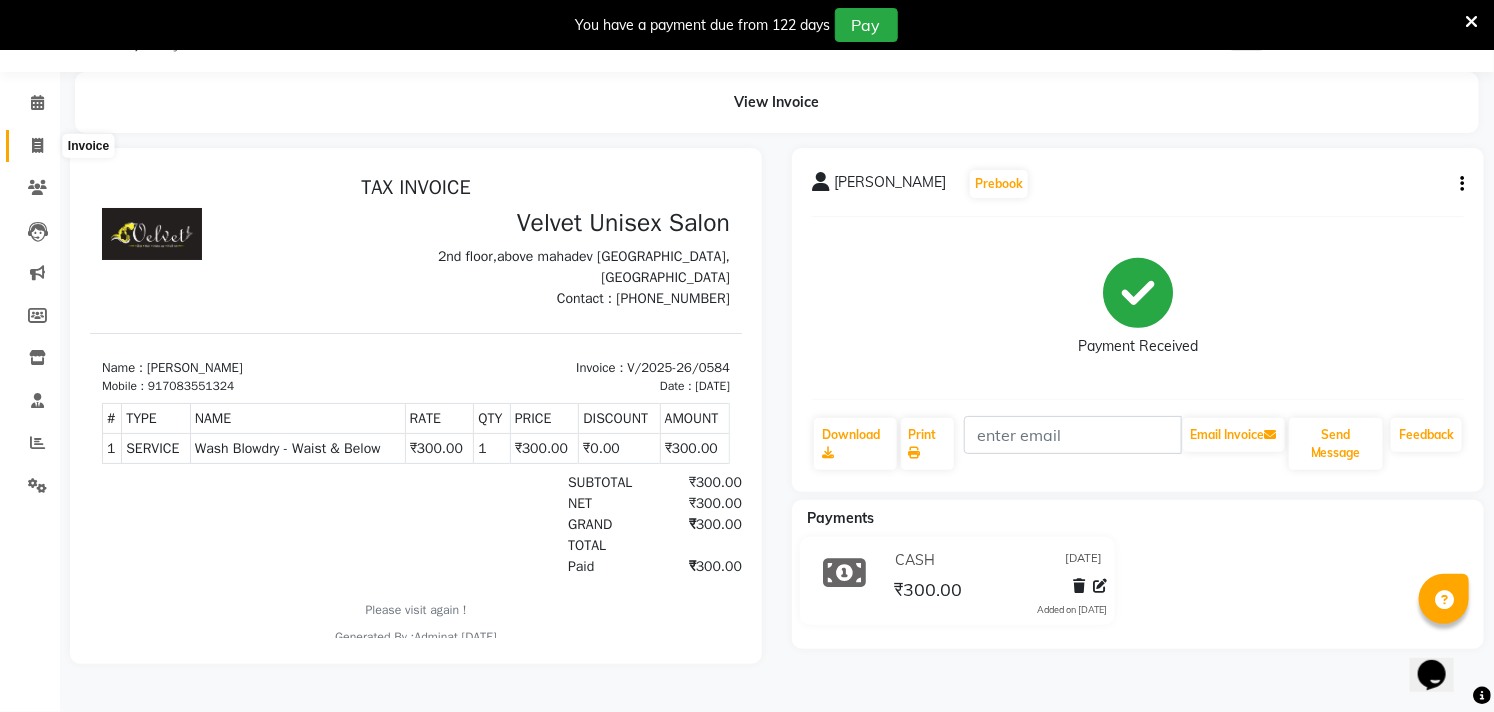 click 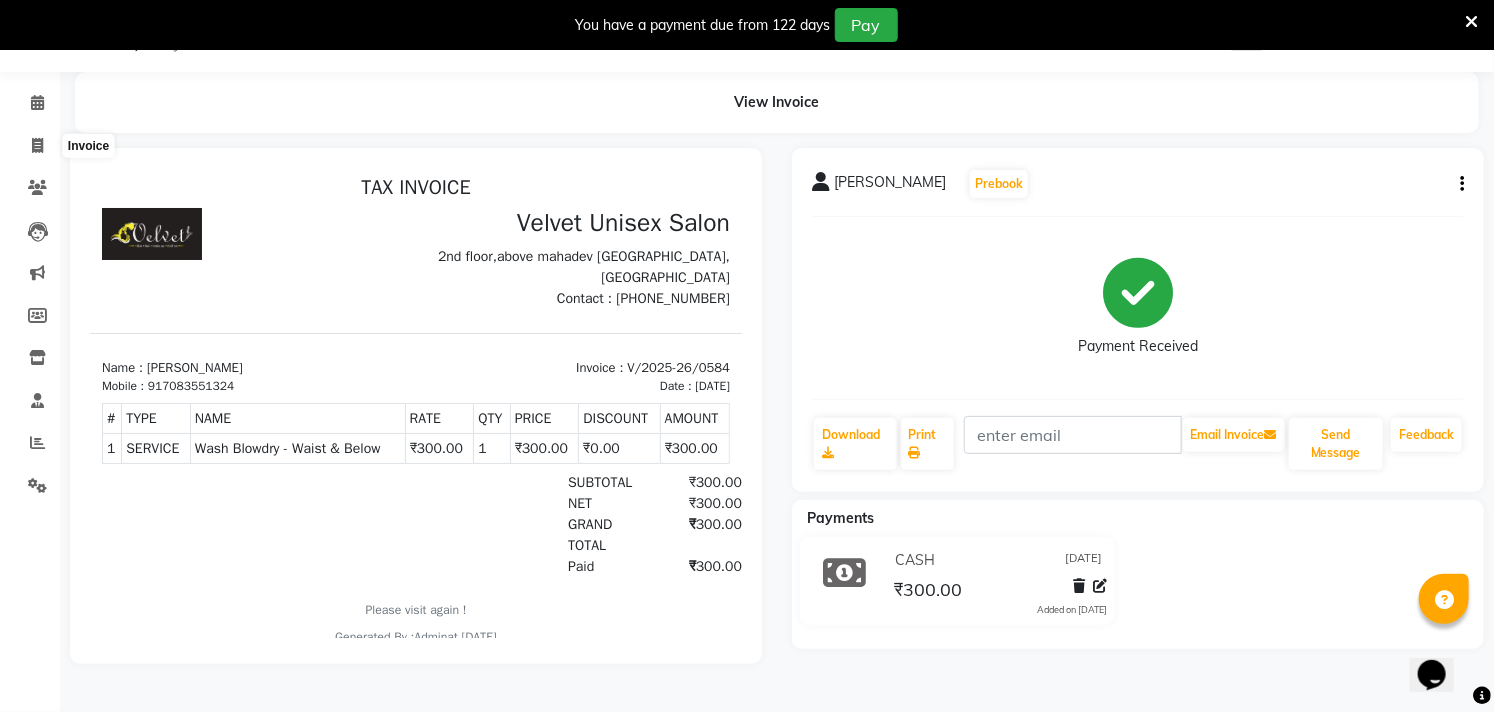 select on "5384" 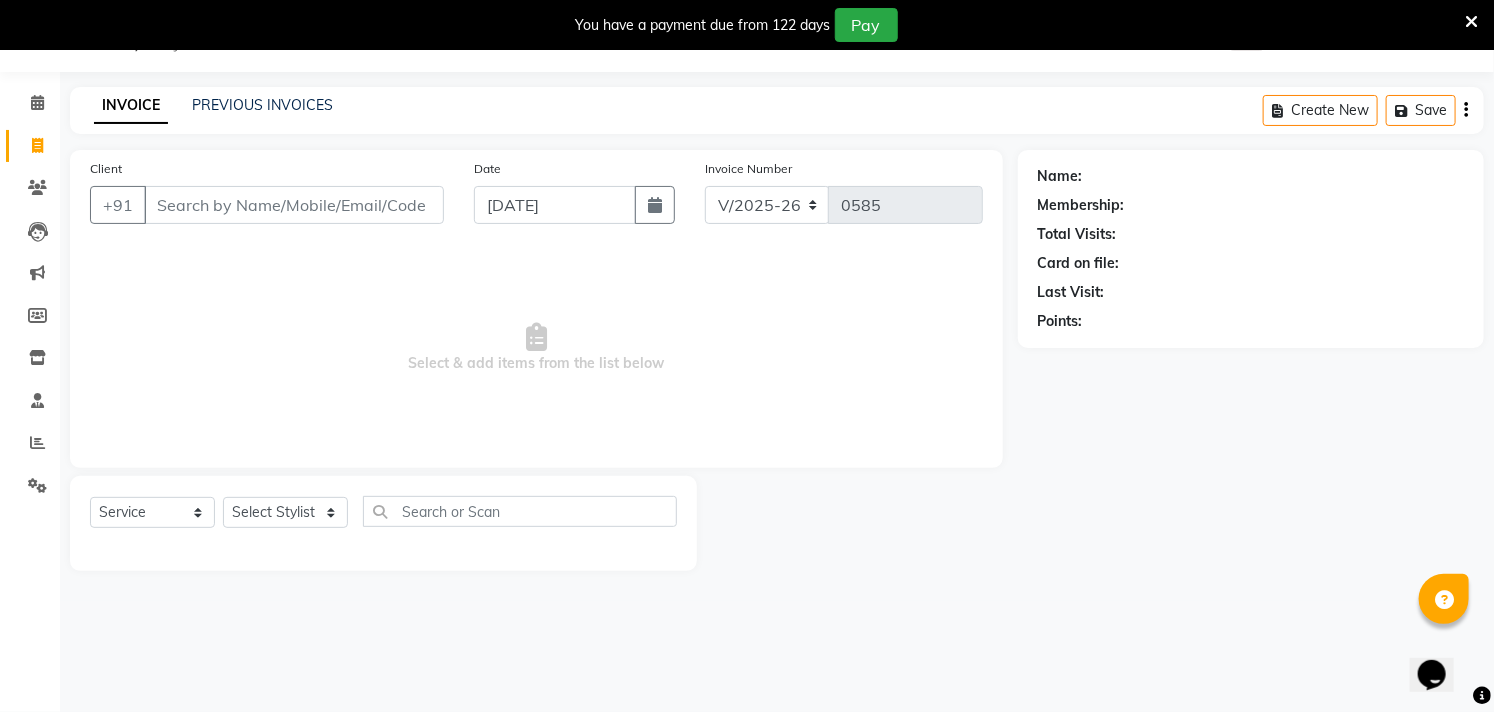click on "Client" at bounding box center [294, 205] 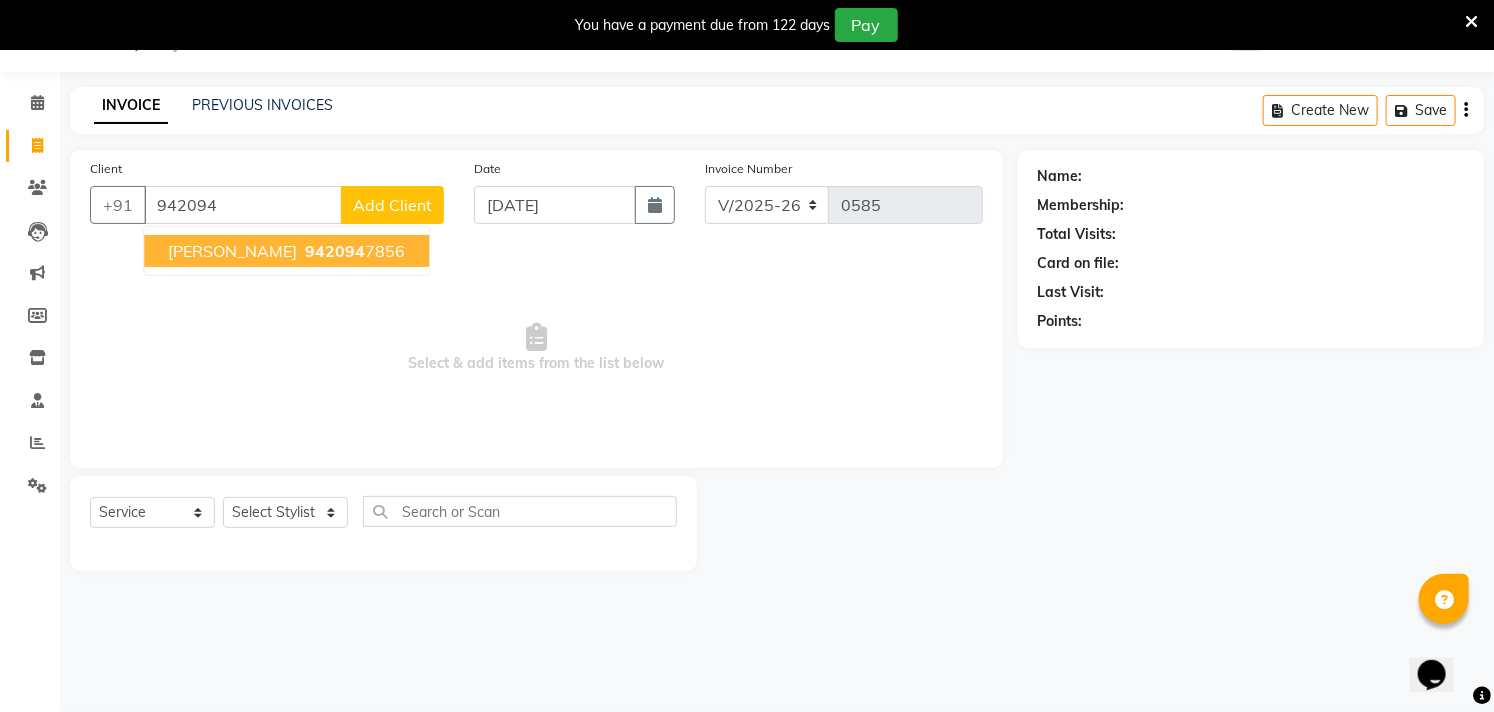 click on "[PERSON_NAME]" at bounding box center [232, 251] 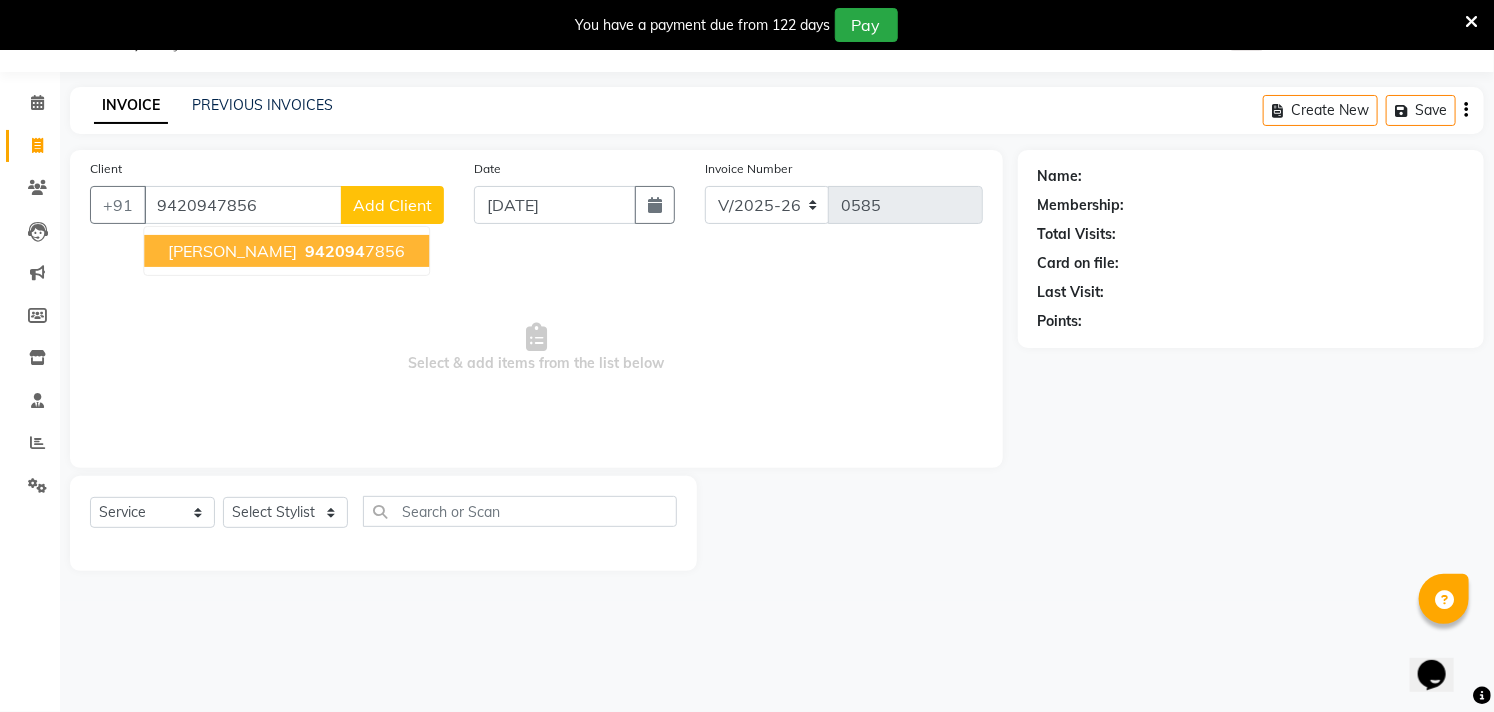 type on "9420947856" 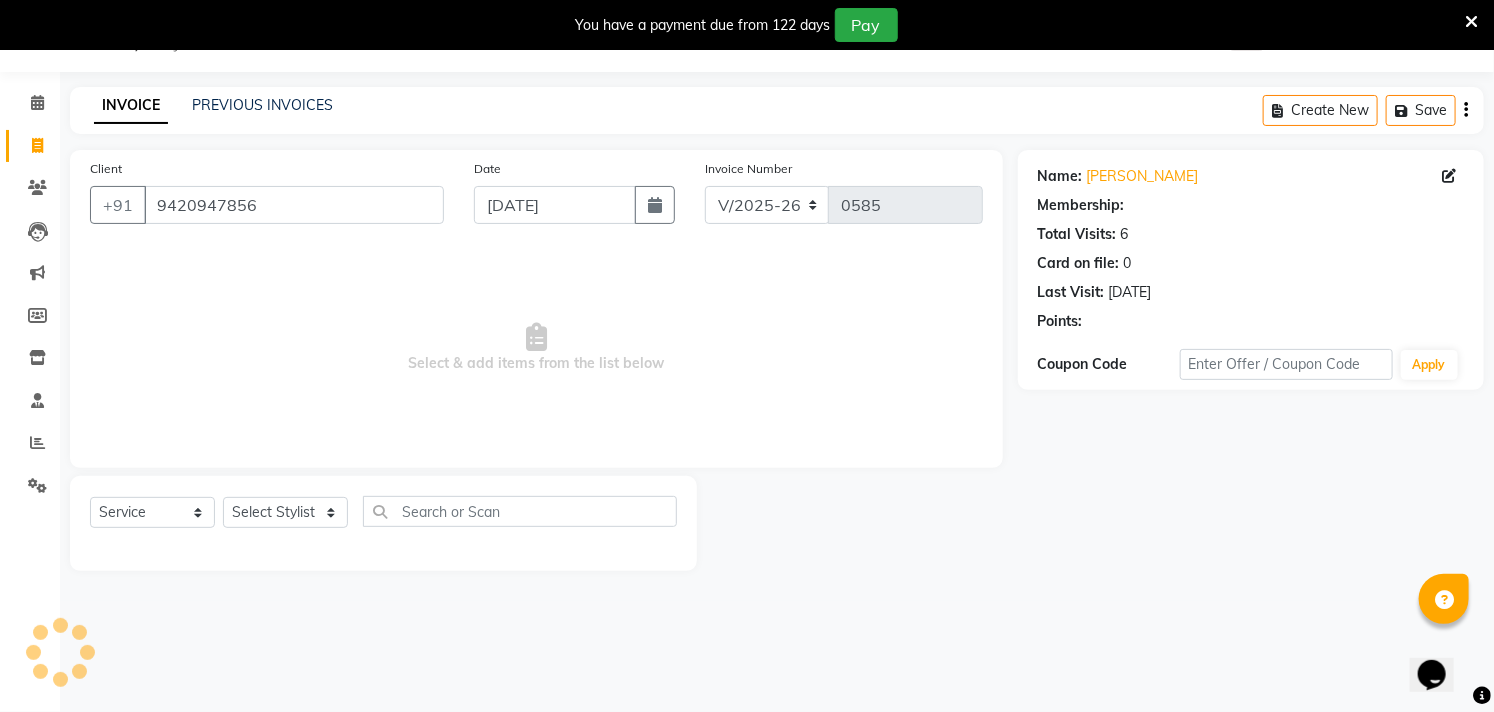 select on "2: Object" 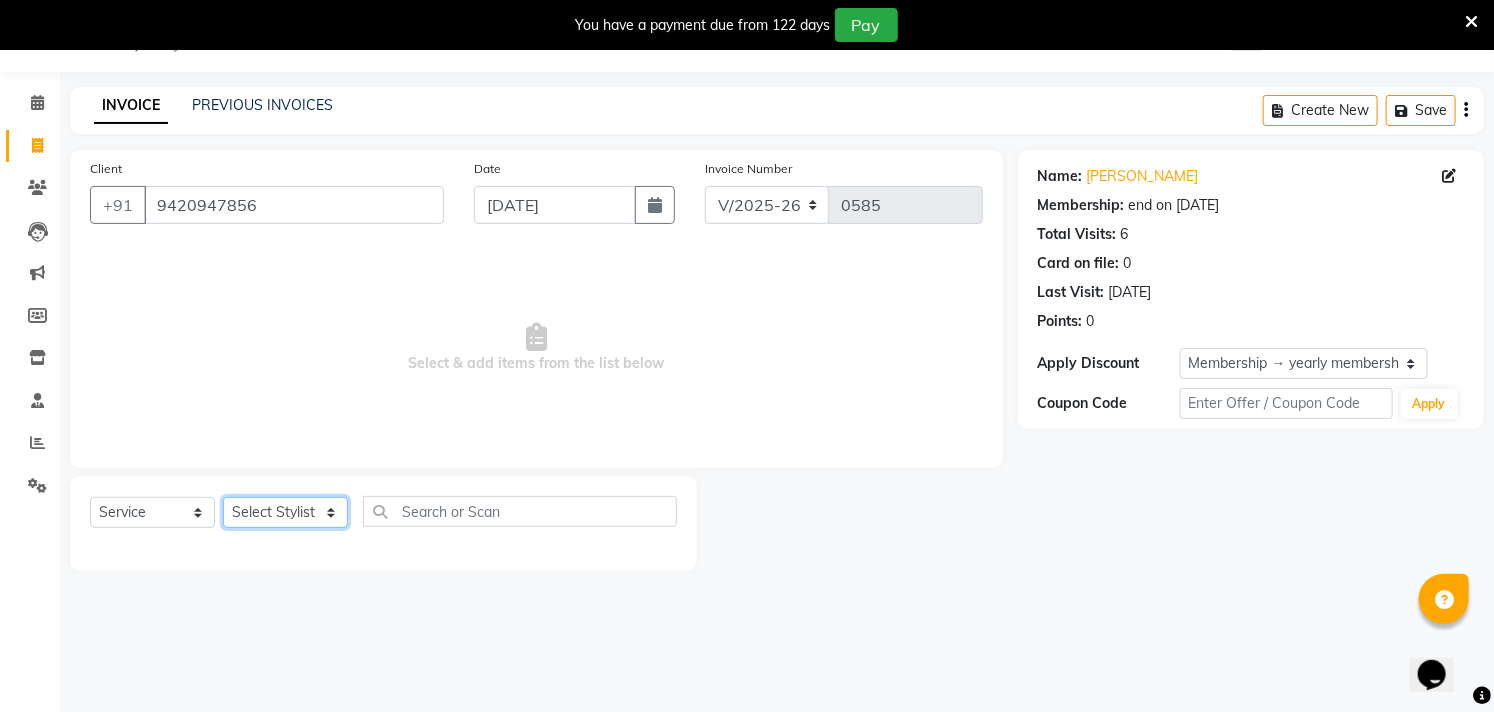 click on "Select Stylist [PERSON_NAME] [PERSON_NAME] [PERSON_NAME] sagar nadrekar [PERSON_NAME]" 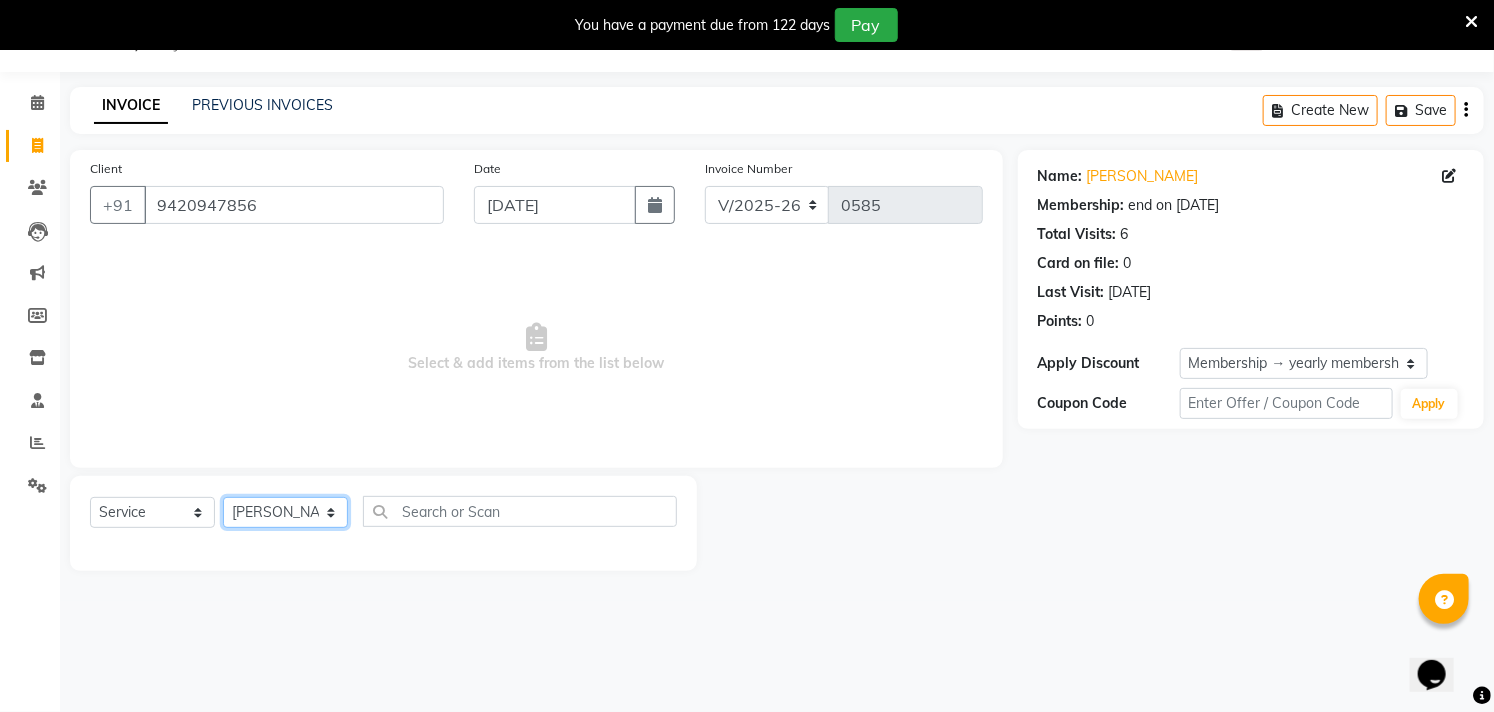 click on "Select Stylist [PERSON_NAME] [PERSON_NAME] [PERSON_NAME] sagar nadrekar [PERSON_NAME]" 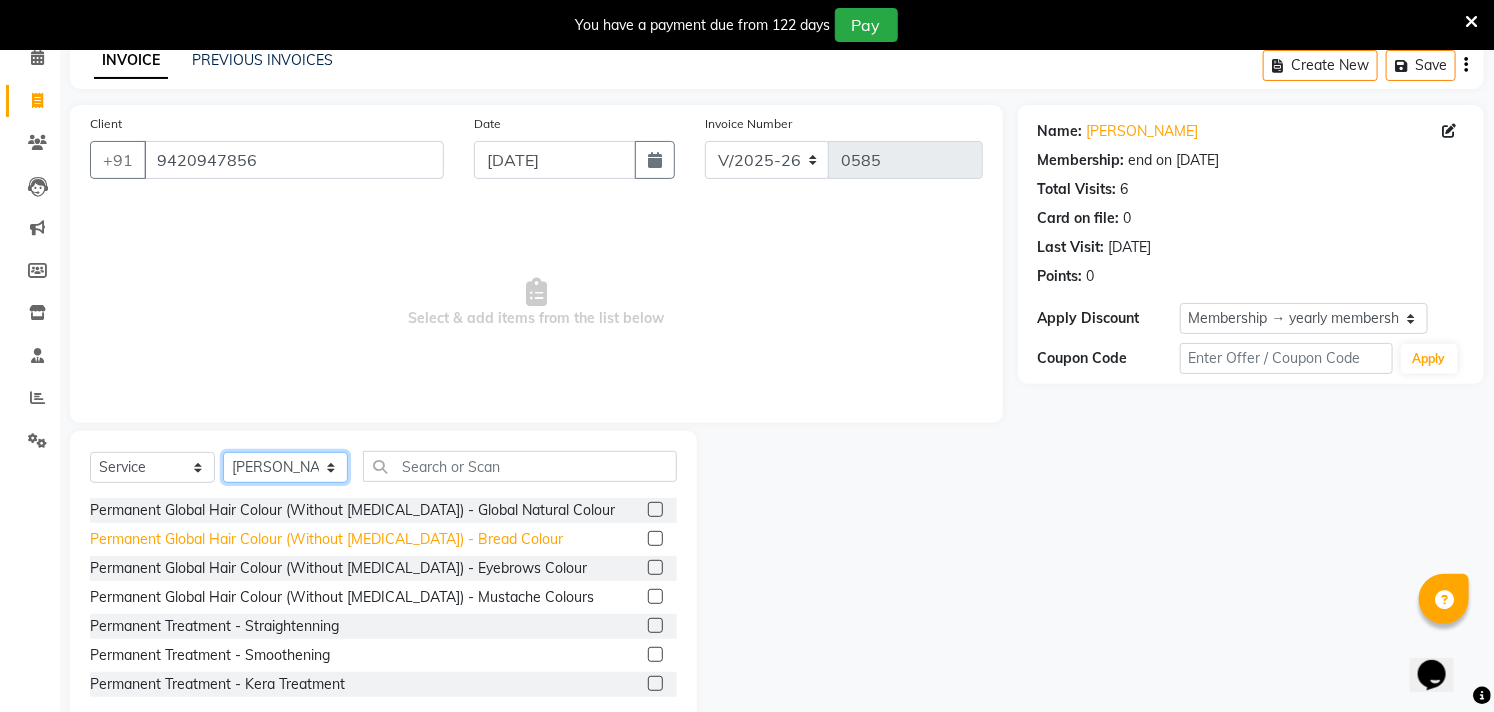 scroll, scrollTop: 138, scrollLeft: 0, axis: vertical 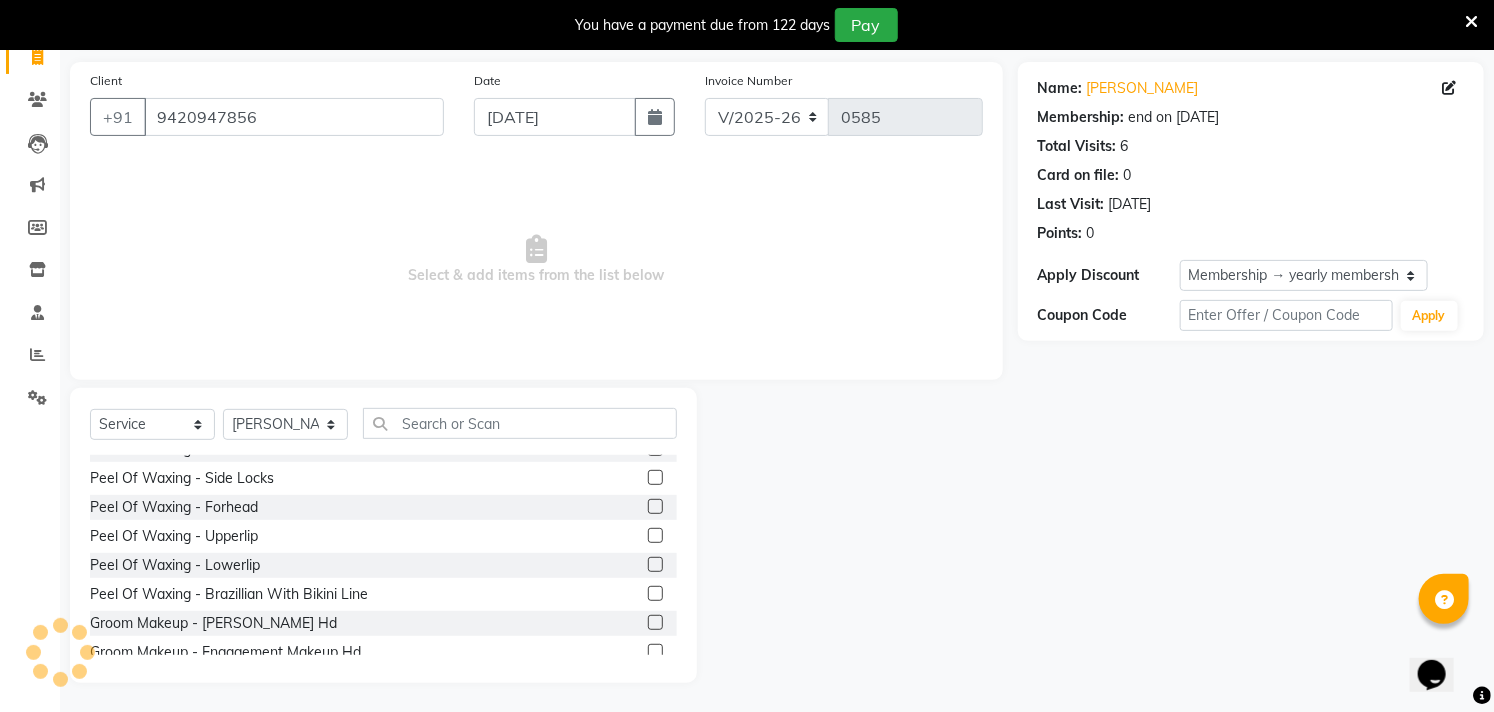click on "Peel Of Waxing - Forhead" 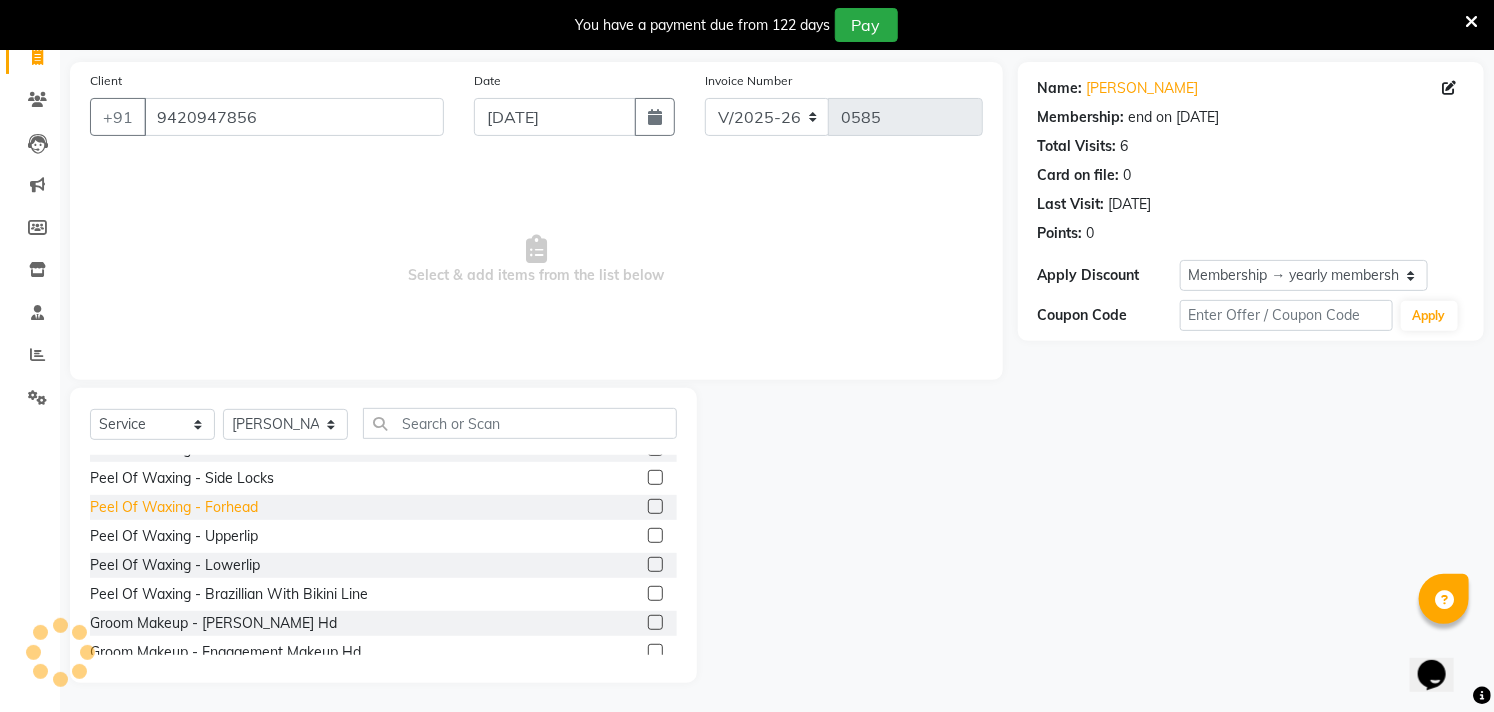 click on "Peel Of Waxing - Forhead" 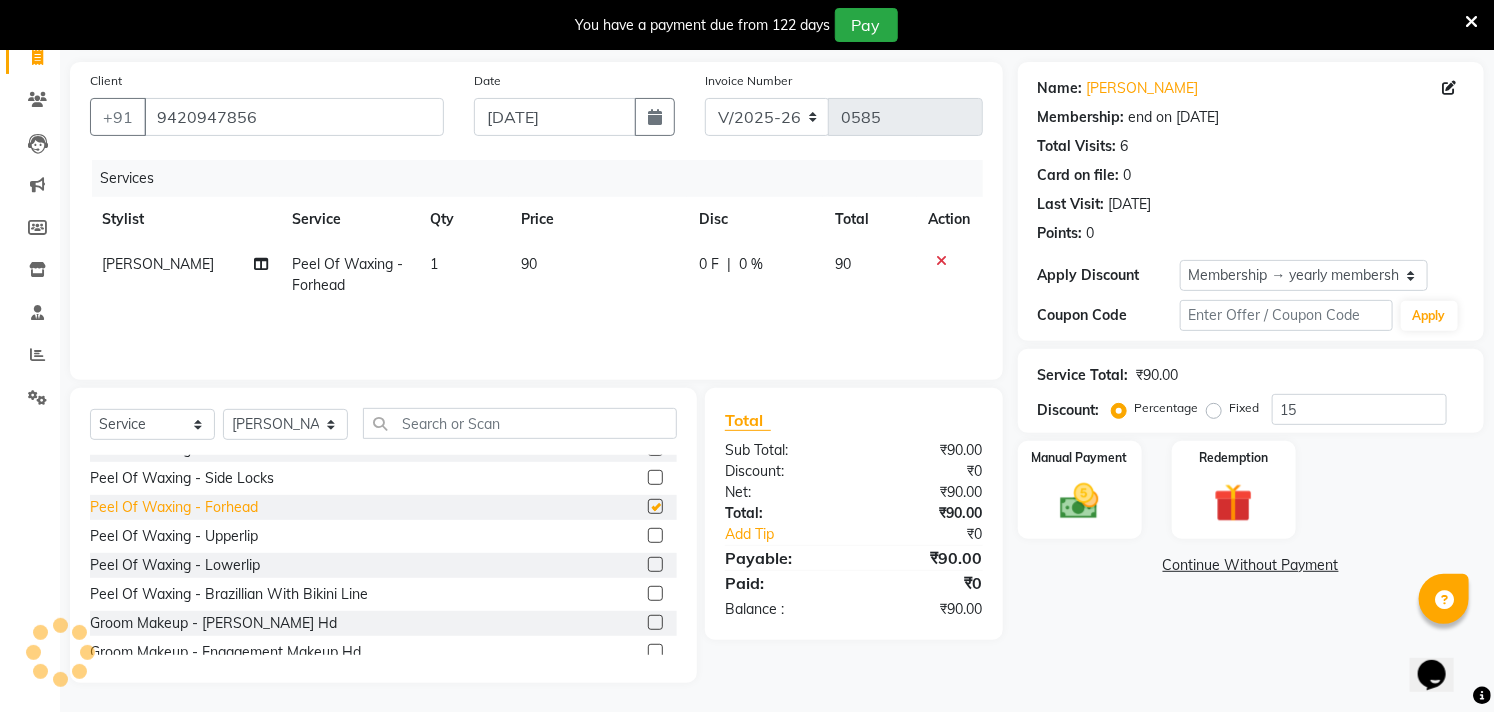 checkbox on "false" 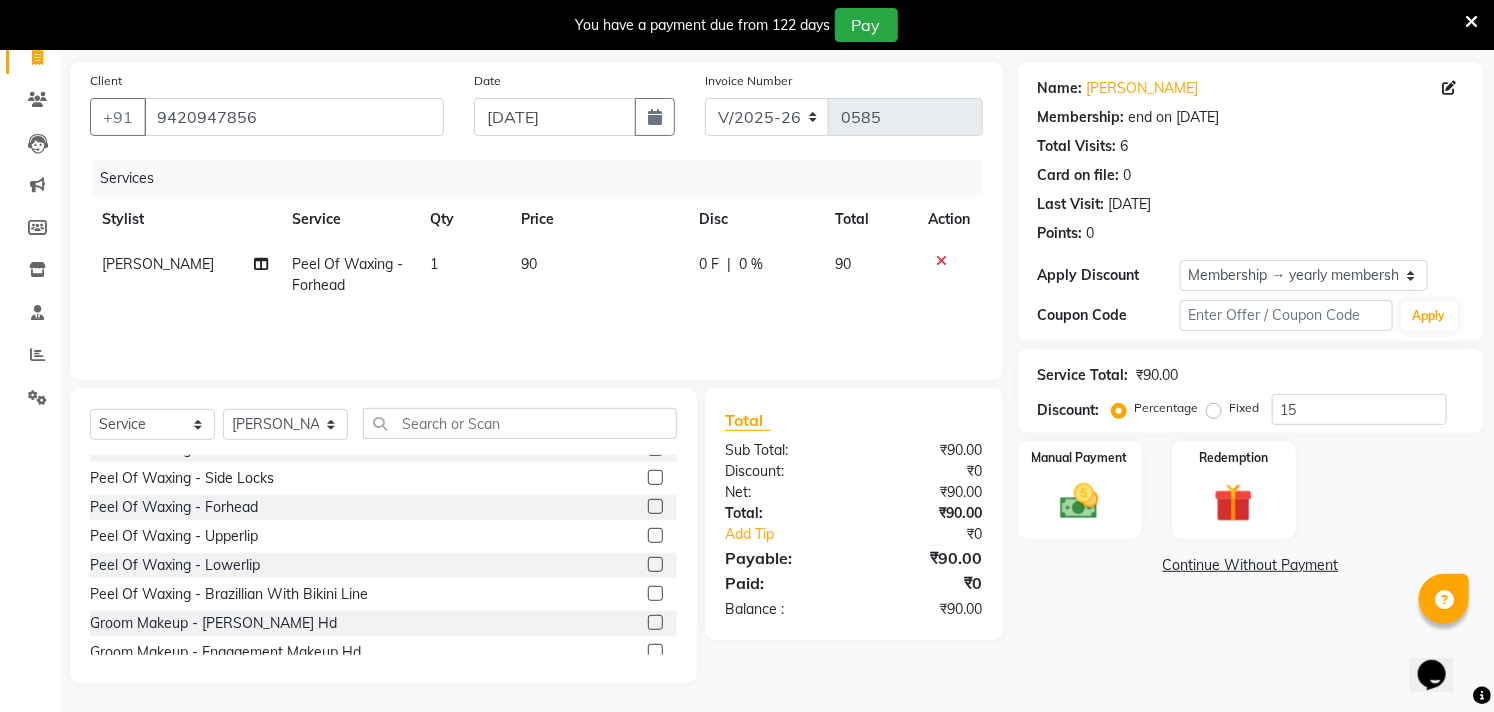 click on "Peel Of Waxing - Upperlip" 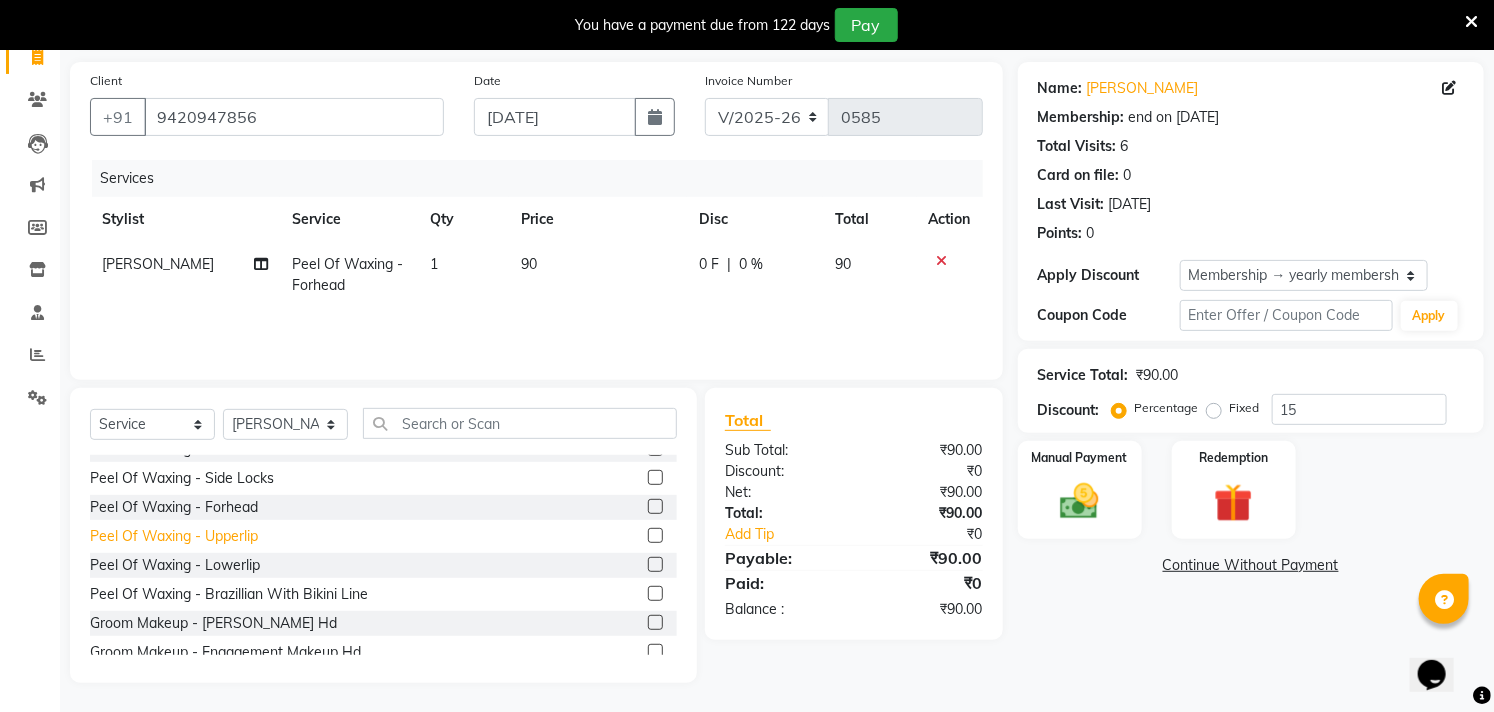 click on "Peel Of Waxing - Upperlip" 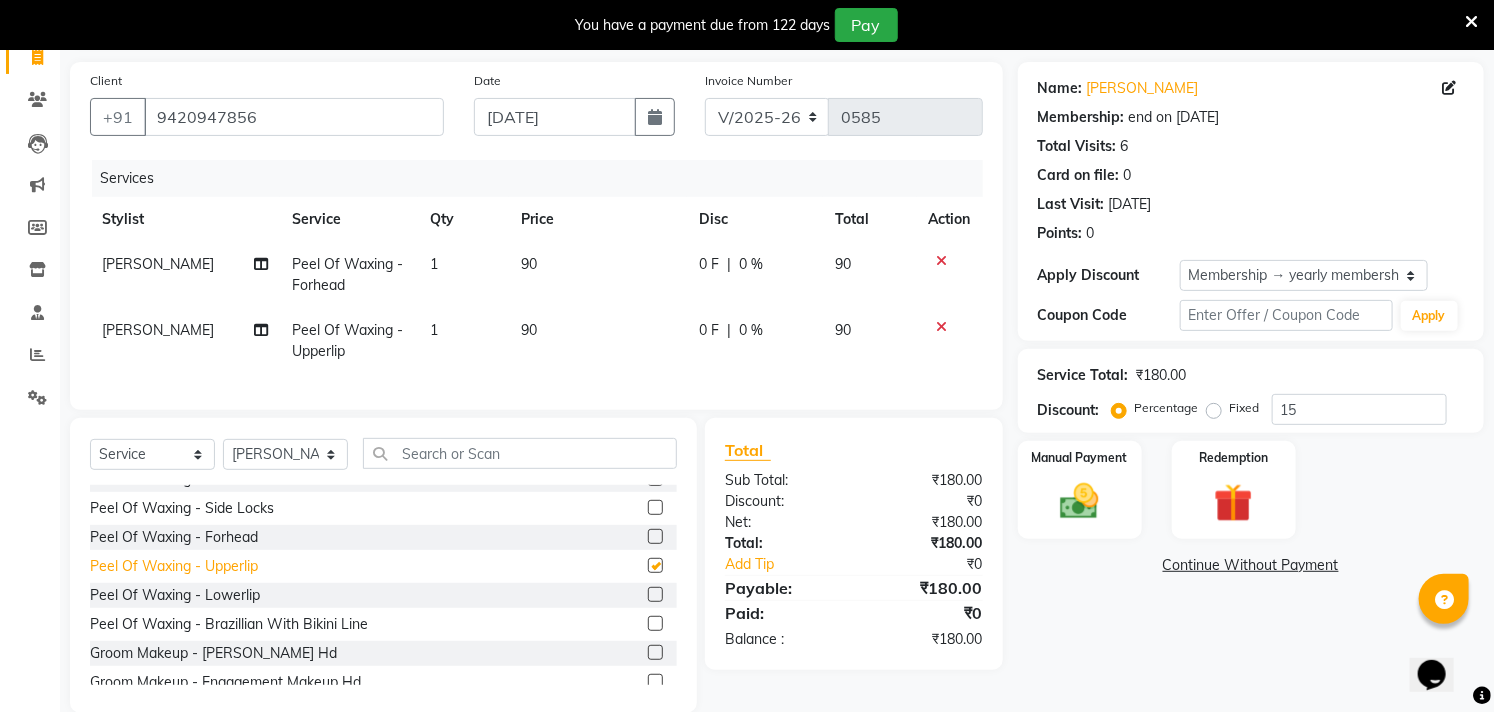 checkbox on "false" 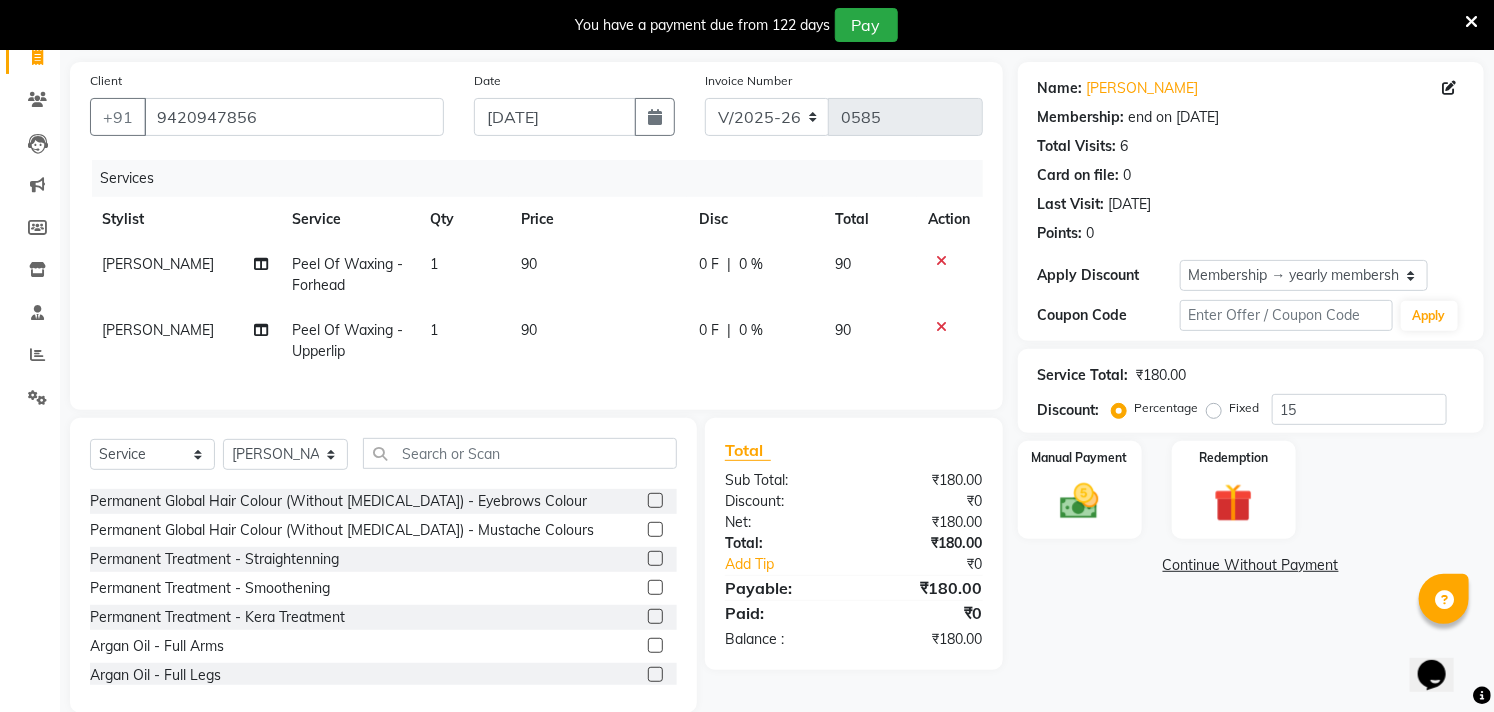 scroll, scrollTop: 0, scrollLeft: 0, axis: both 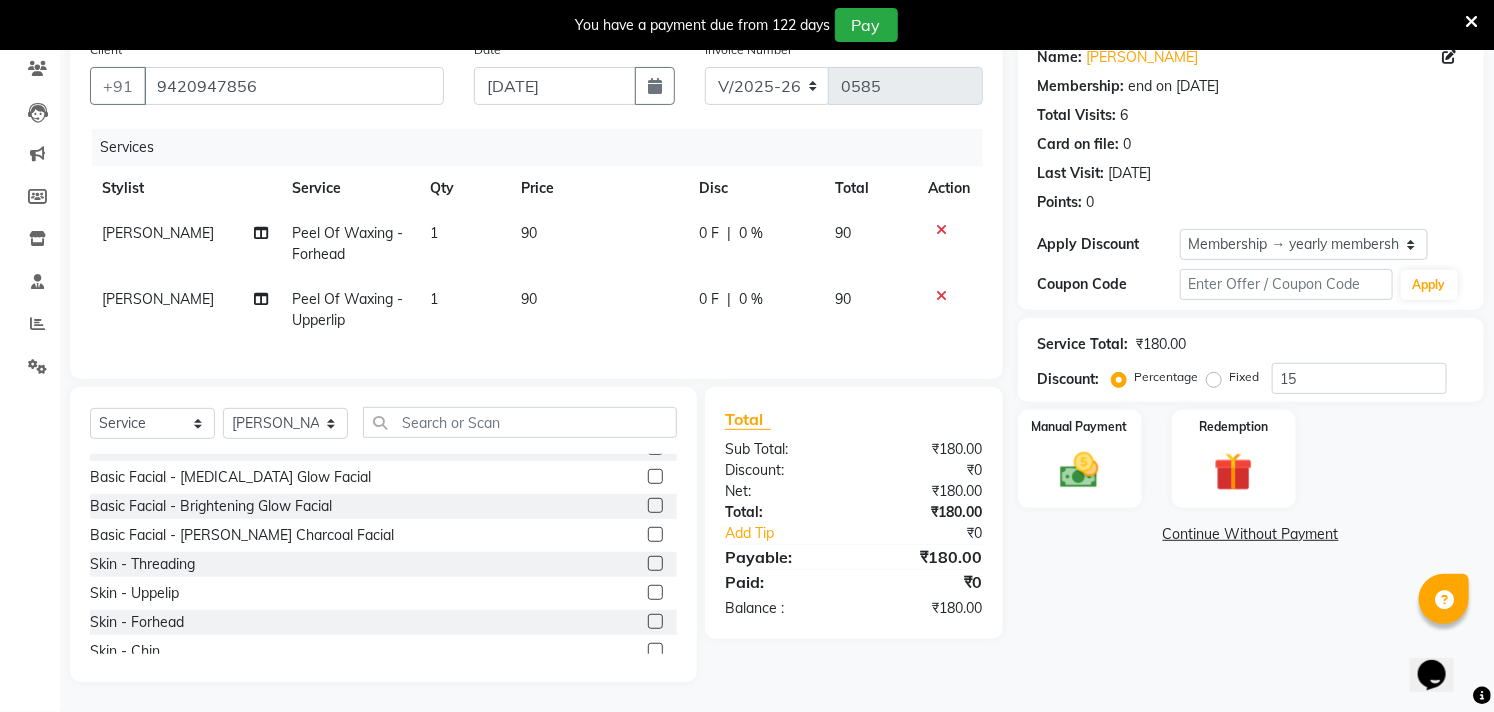 click on "Skin  - Threading" 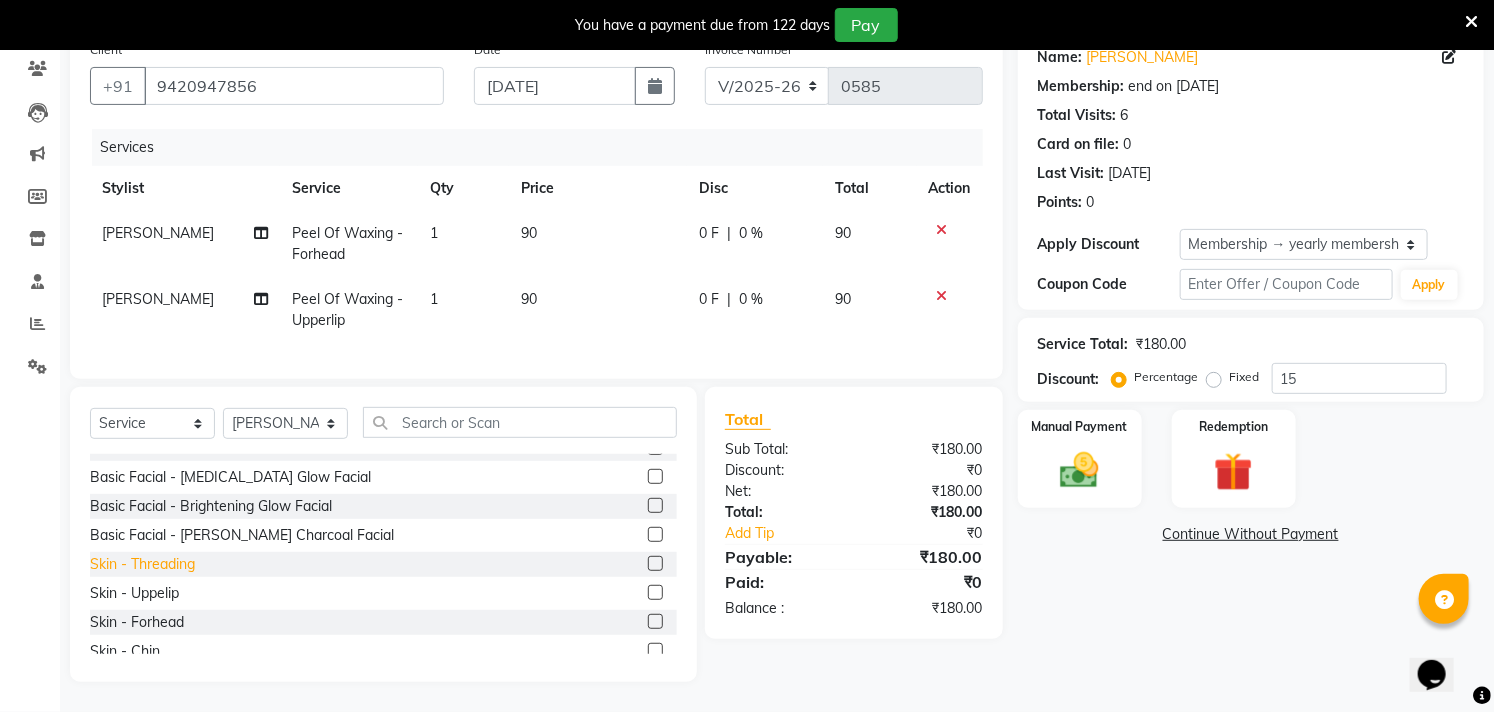 click on "Skin  - Threading" 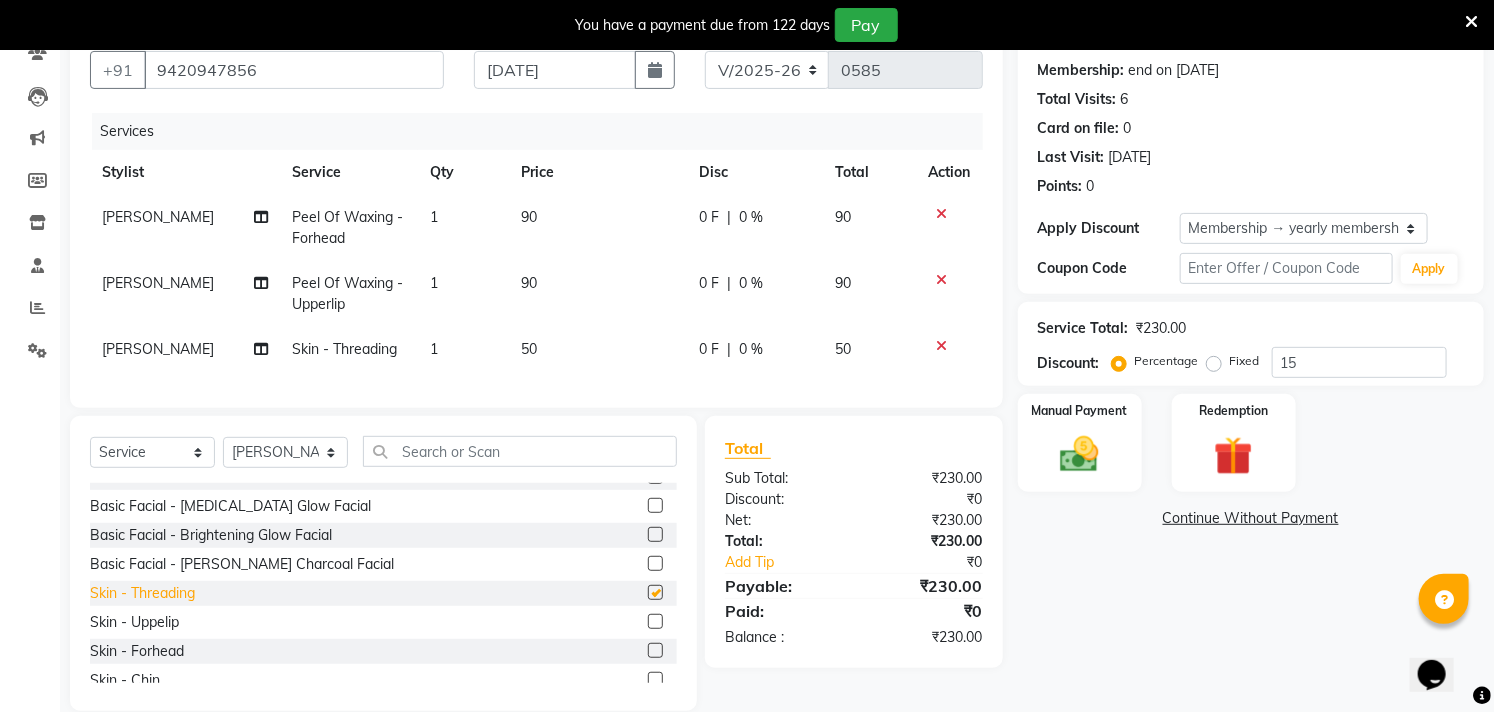 checkbox on "false" 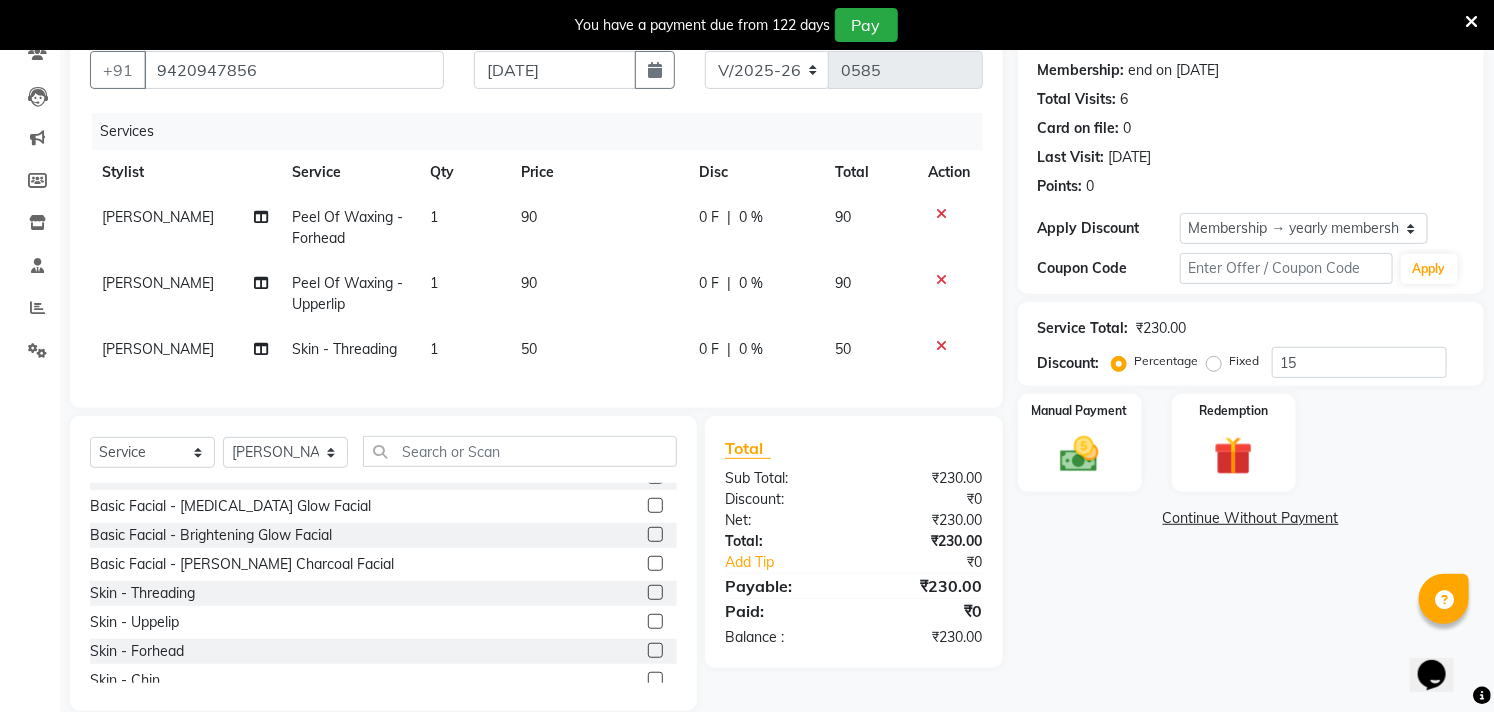 click on "50" 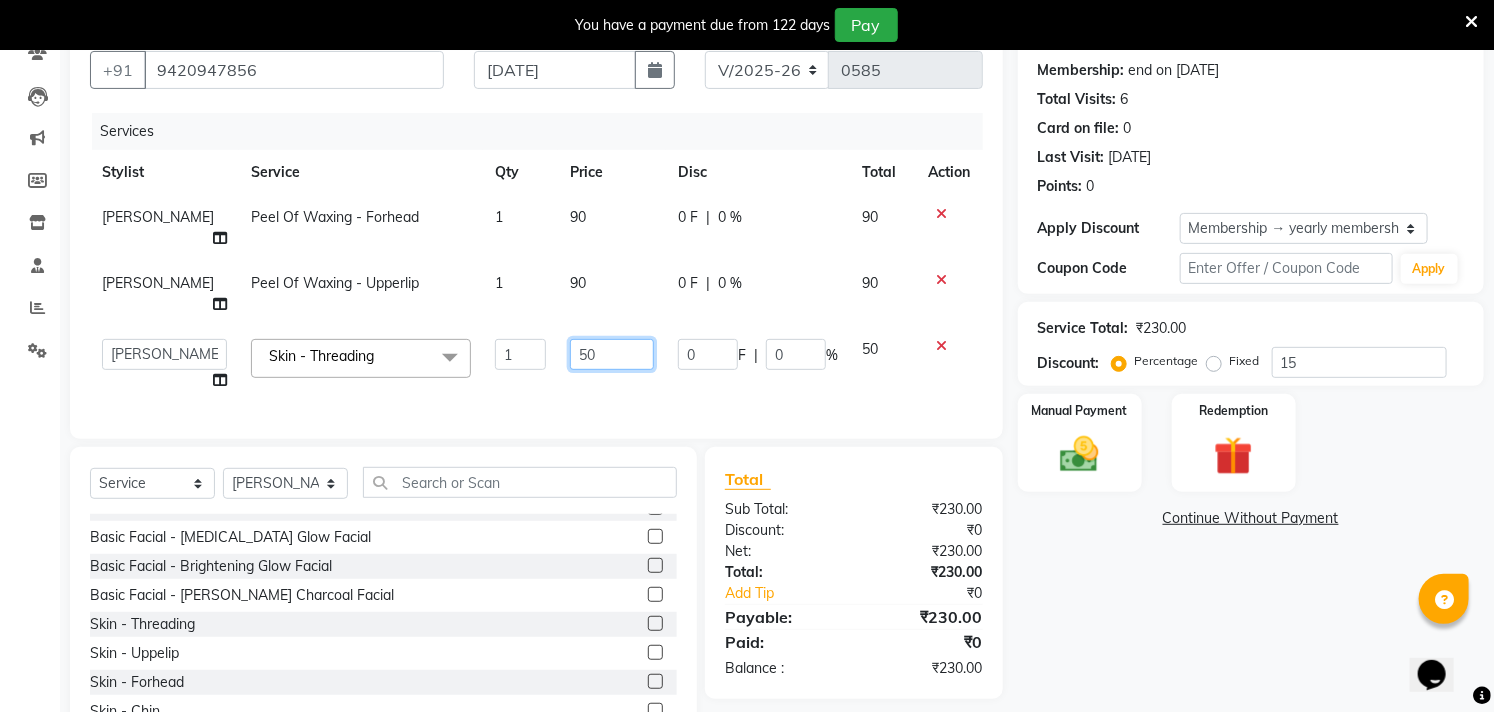 click on "50" 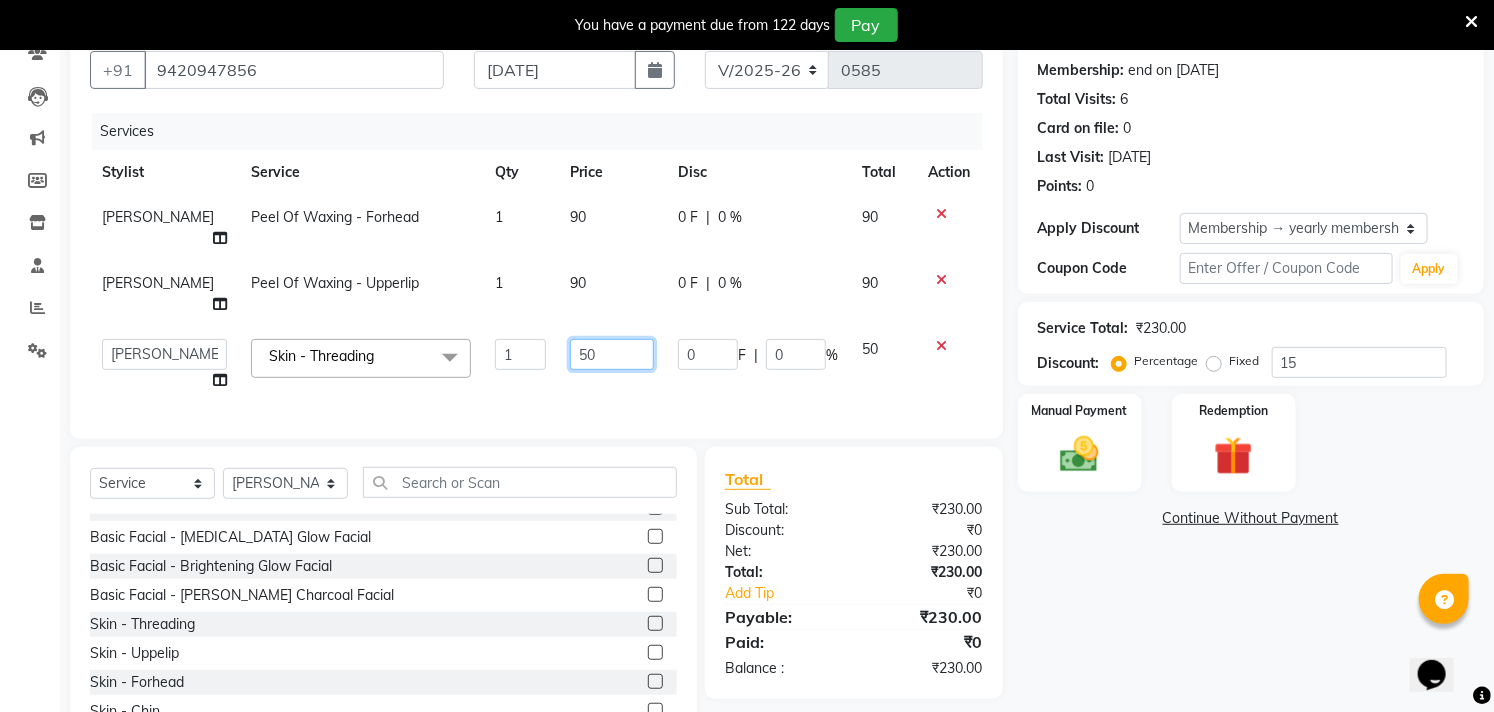 type on "5" 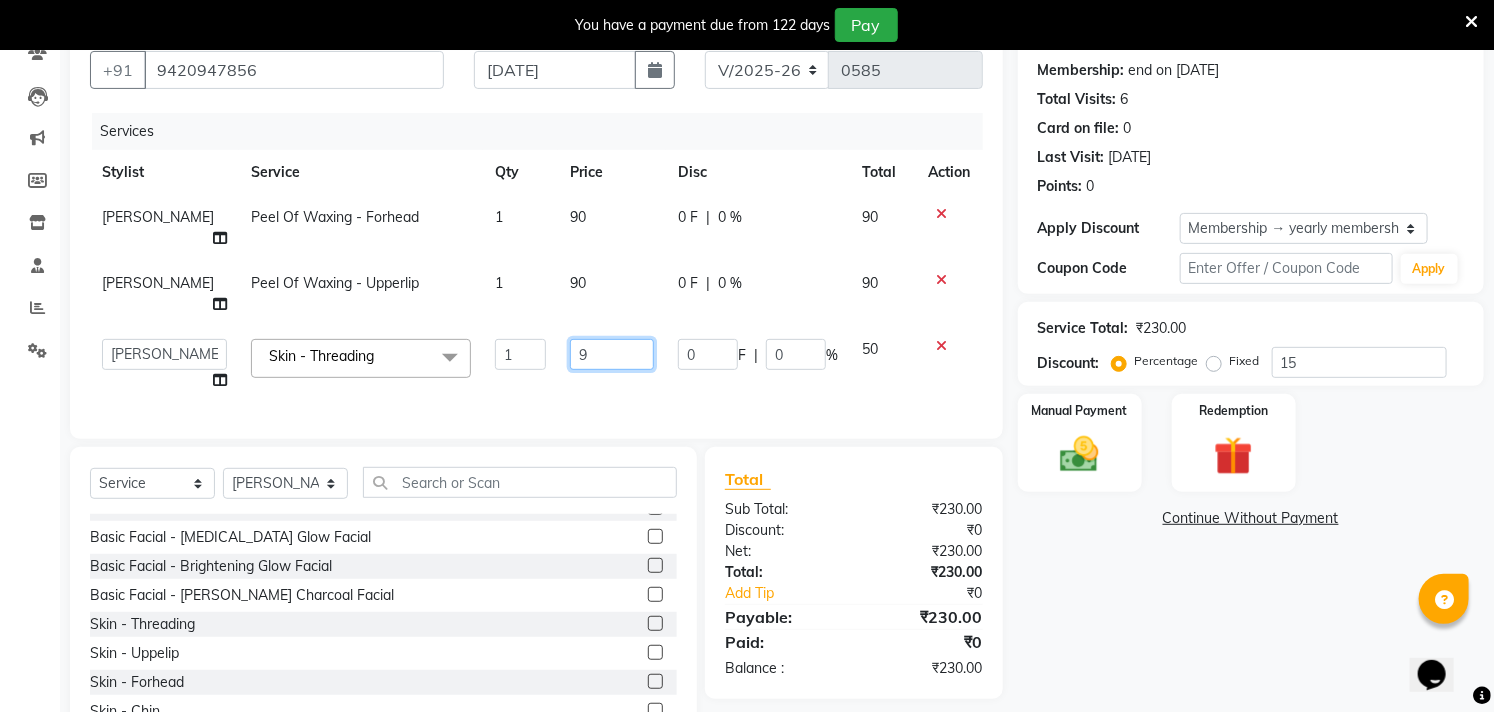 type on "90" 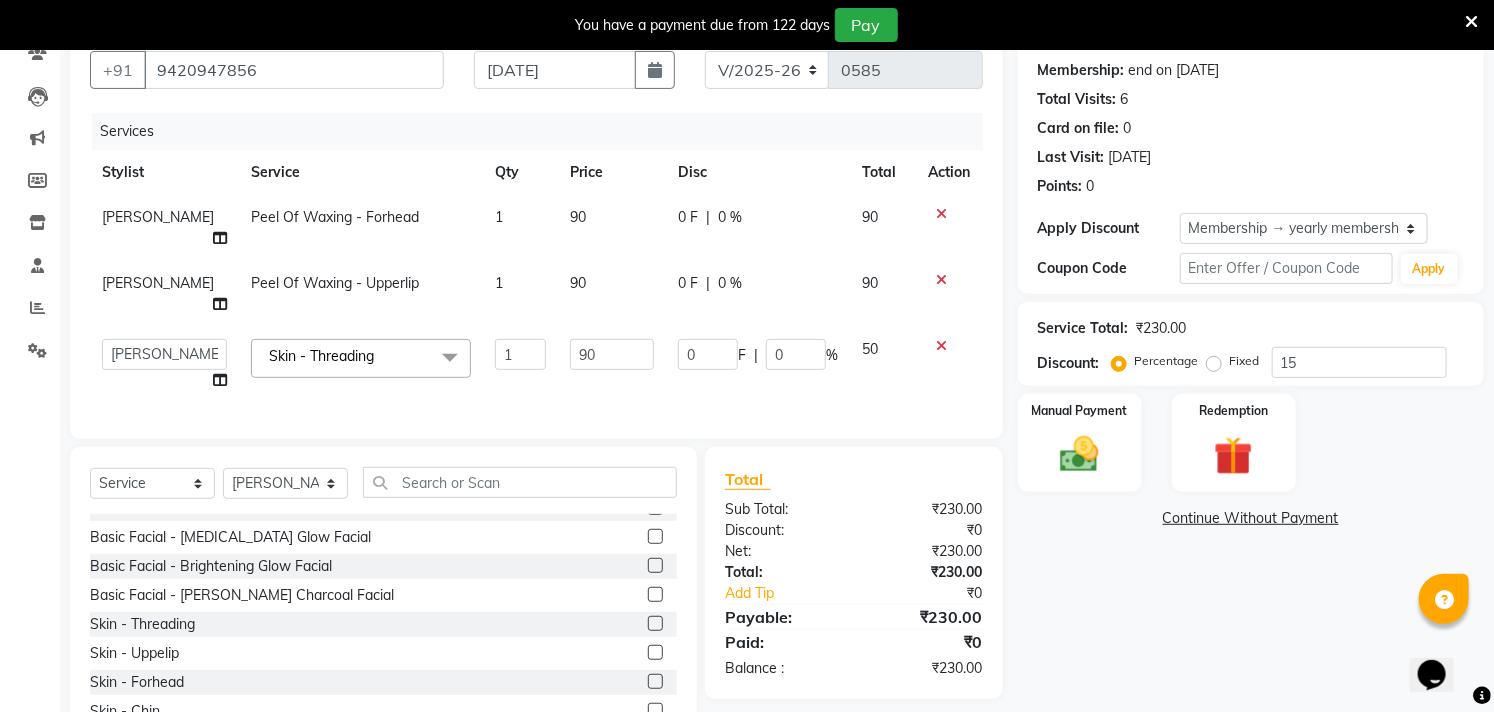 click on "Services Stylist Service Qty Price Disc Total Action [PERSON_NAME] Peel Of Waxing - Forhead 1 90 0 F | 0 % 90 [PERSON_NAME] Peel Of Waxing - Upperlip 1 90 0 F | 0 % 90  [PERSON_NAME]   [PERSON_NAME]   [PERSON_NAME]   sagar nadrekar   [PERSON_NAME]  Skin  - Threading  x Permanent Global Hair Colour (Without [MEDICAL_DATA]) - Global Natural Colour Permanent Global Hair Colour (Without [MEDICAL_DATA]) - Bread Colour Permanent Global Hair Colour (Without [MEDICAL_DATA]) - Eyebrows Colour Permanent Global Hair Colour (Without [MEDICAL_DATA]) - Mustache Colours Permanent Treatment  - Straightenning Permanent Treatment  - Smoothening Permanent Treatment  - Kera Treatment Argan Oil - Full Arms Argan Oil - Full Legs Argan Oil - Underarms Peek Off Argan Oil - Half Legs Argan Oil - Full Front Argan Oil - Full Back Argan Oil - Full Body Wax Cleanup  - Dust Cleanup Cleanup  - Tan Cleanup Cleanup  - White & Glow Cleanup Advance Facial  - [MEDICAL_DATA] Hydrating Facial Advance Facial  - [MEDICAL_DATA] Oil Control Facial Advance Facial  - Firming & Contouring Facial 1 90" 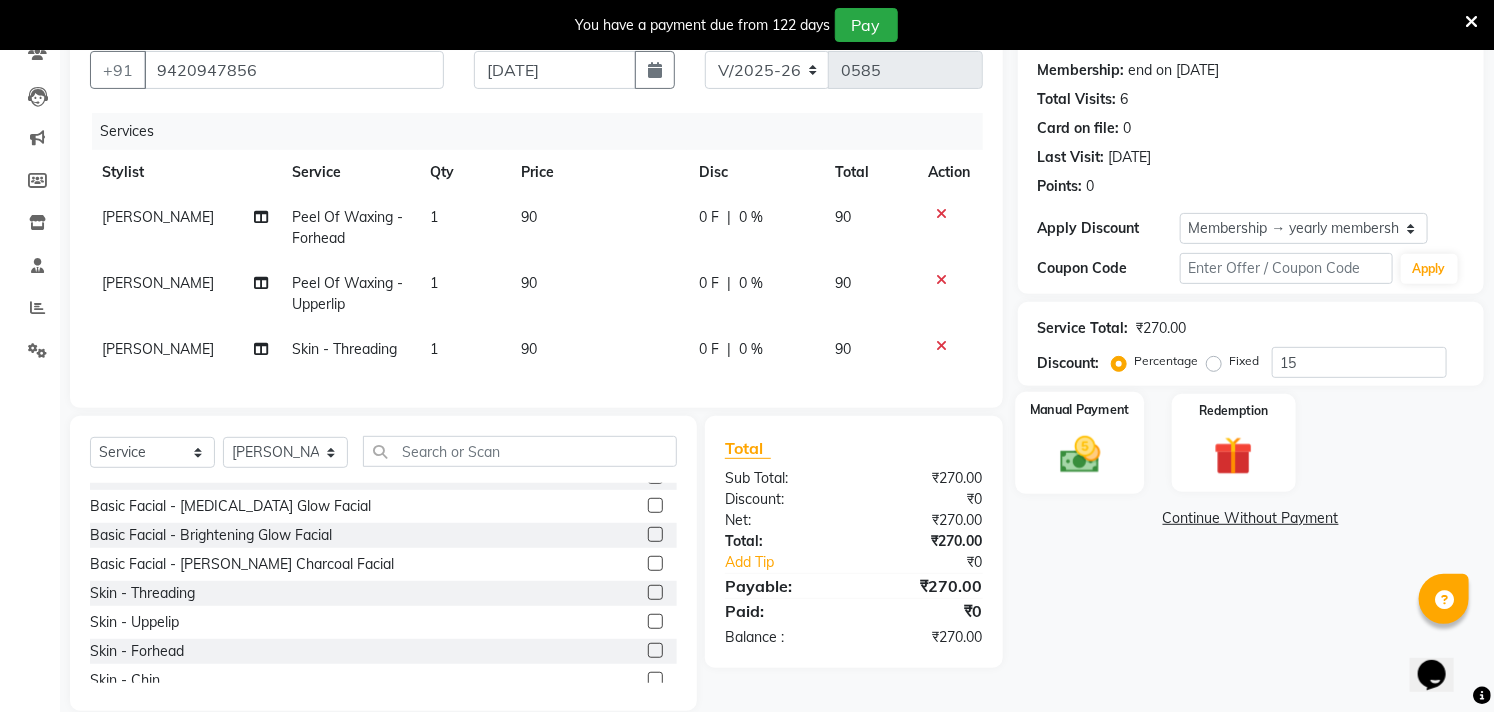 click 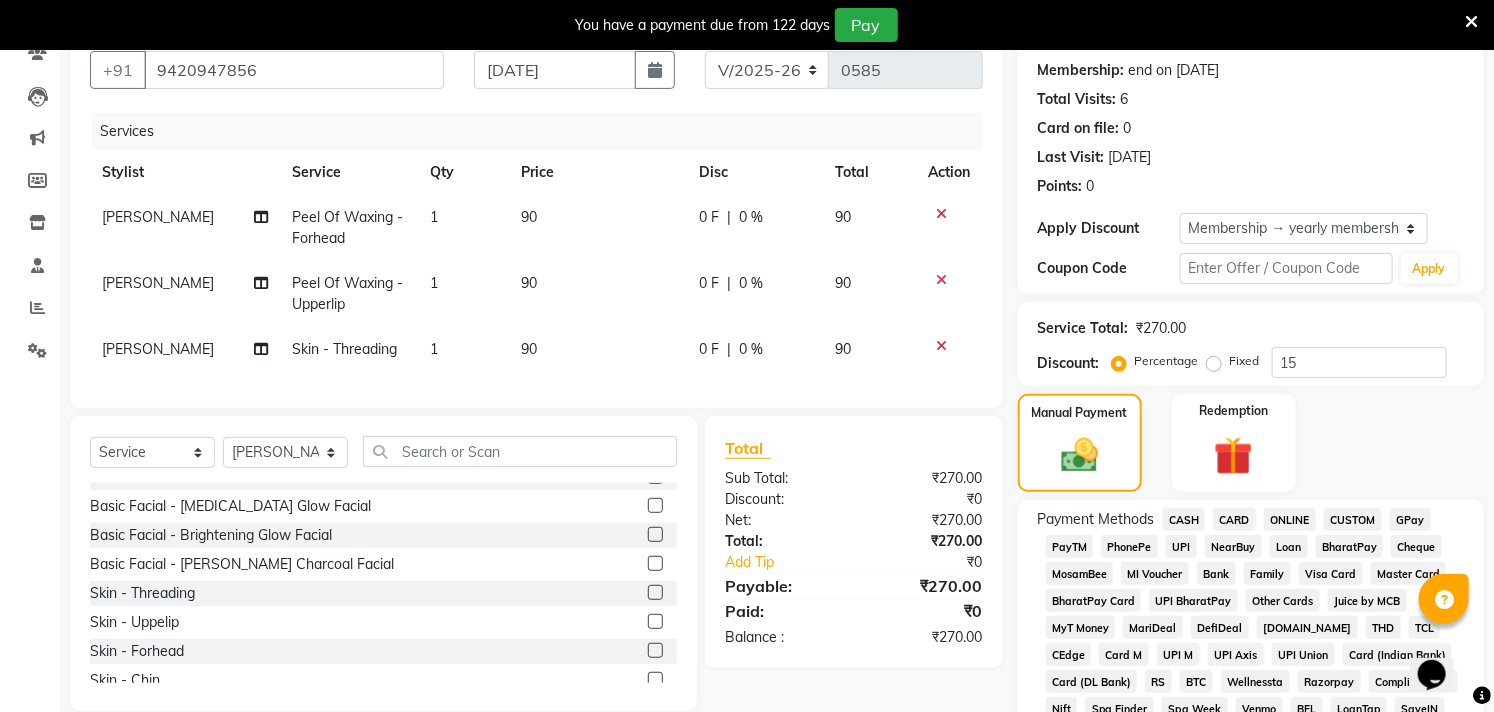 click on "UPI" 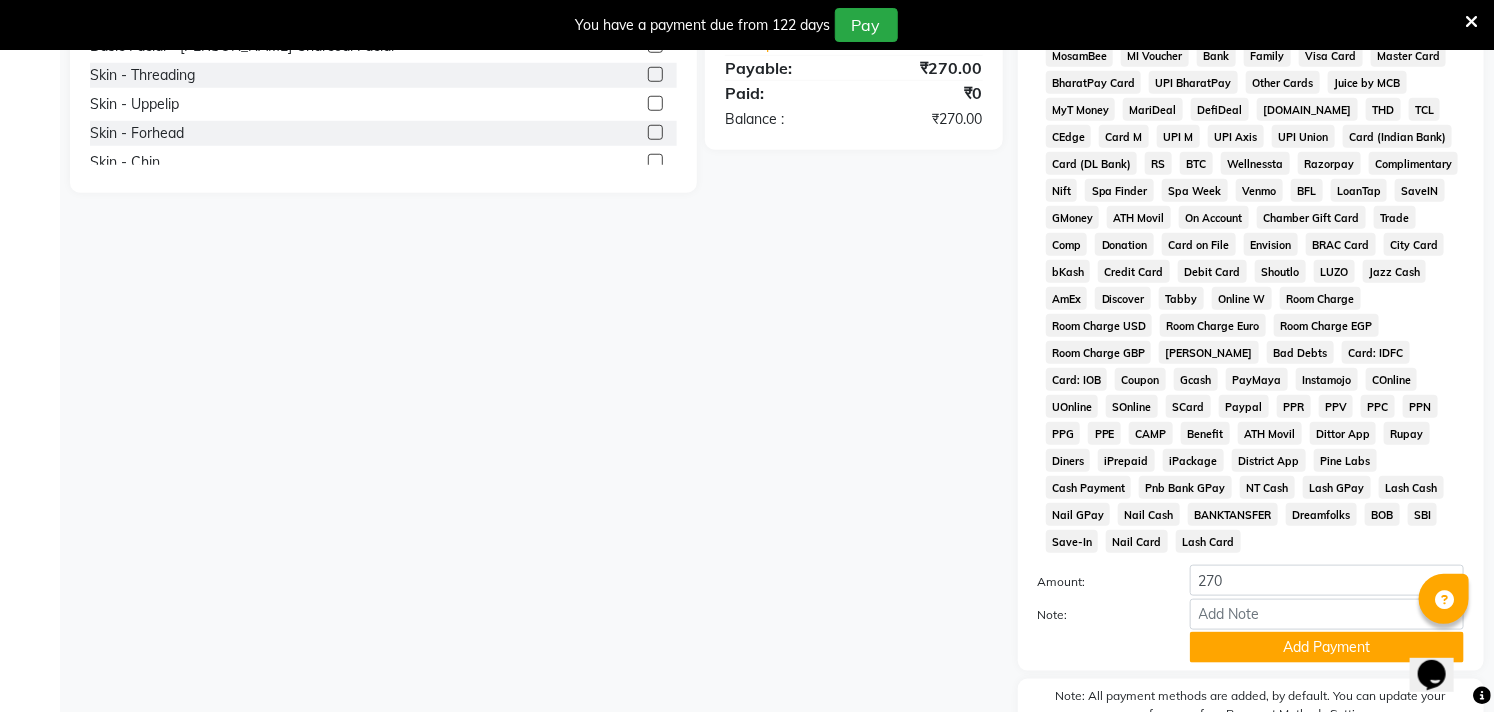 scroll, scrollTop: 786, scrollLeft: 0, axis: vertical 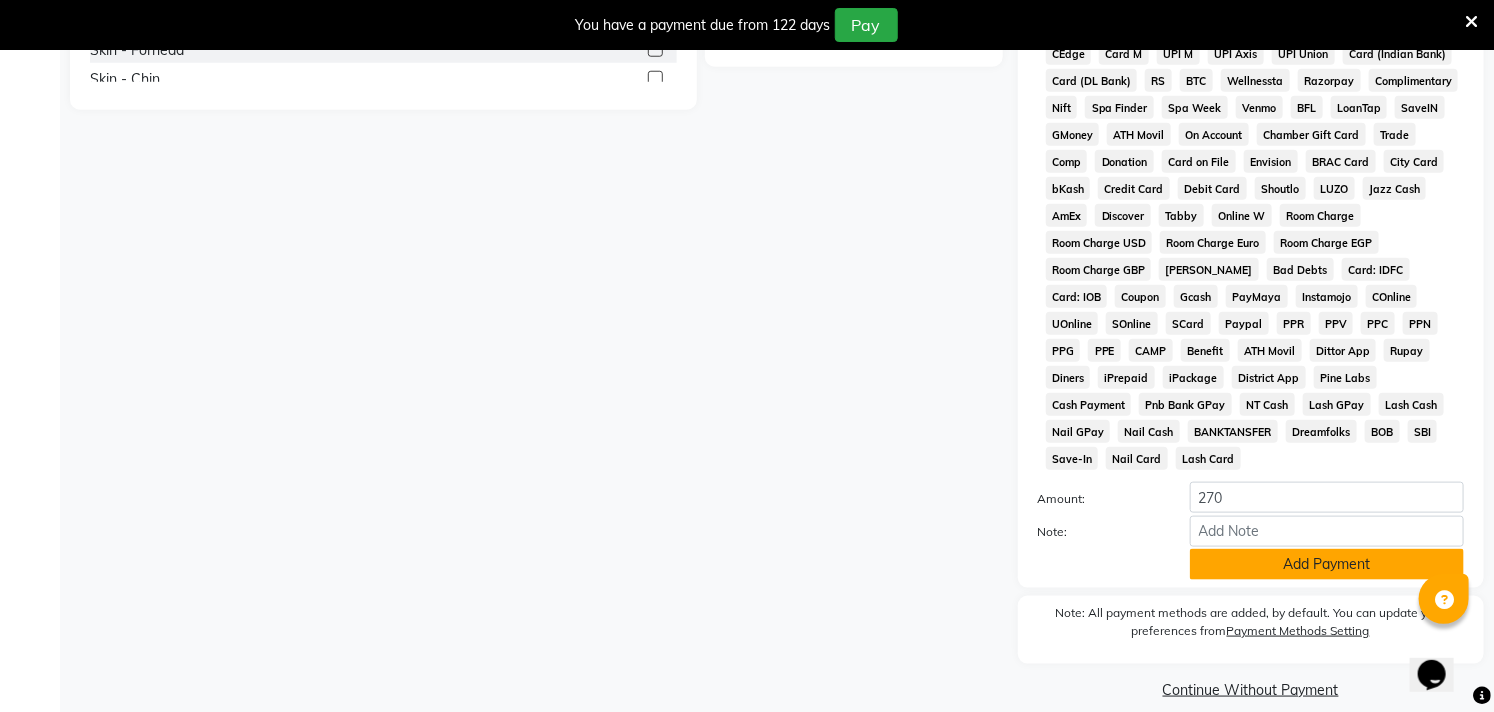 click on "Add Payment" 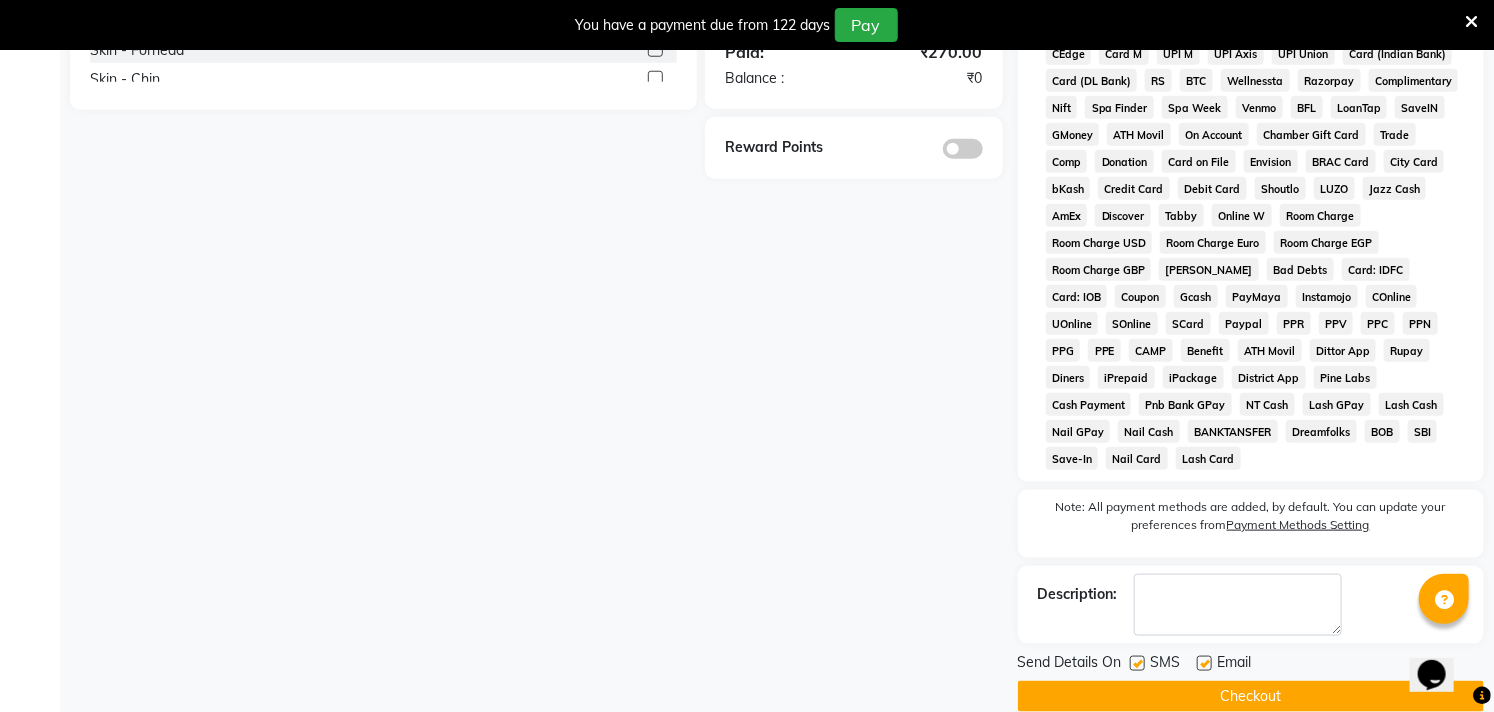 click on "Checkout" 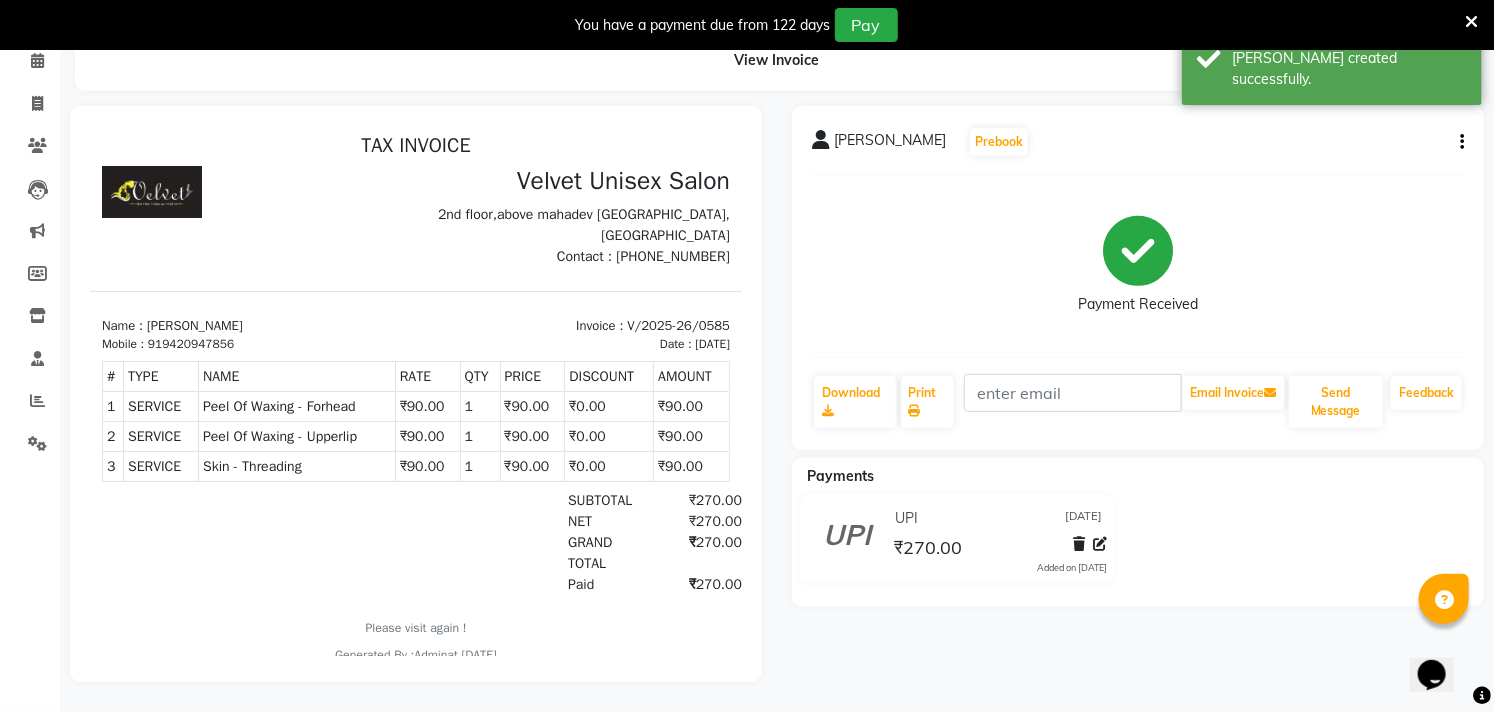 scroll, scrollTop: 0, scrollLeft: 0, axis: both 